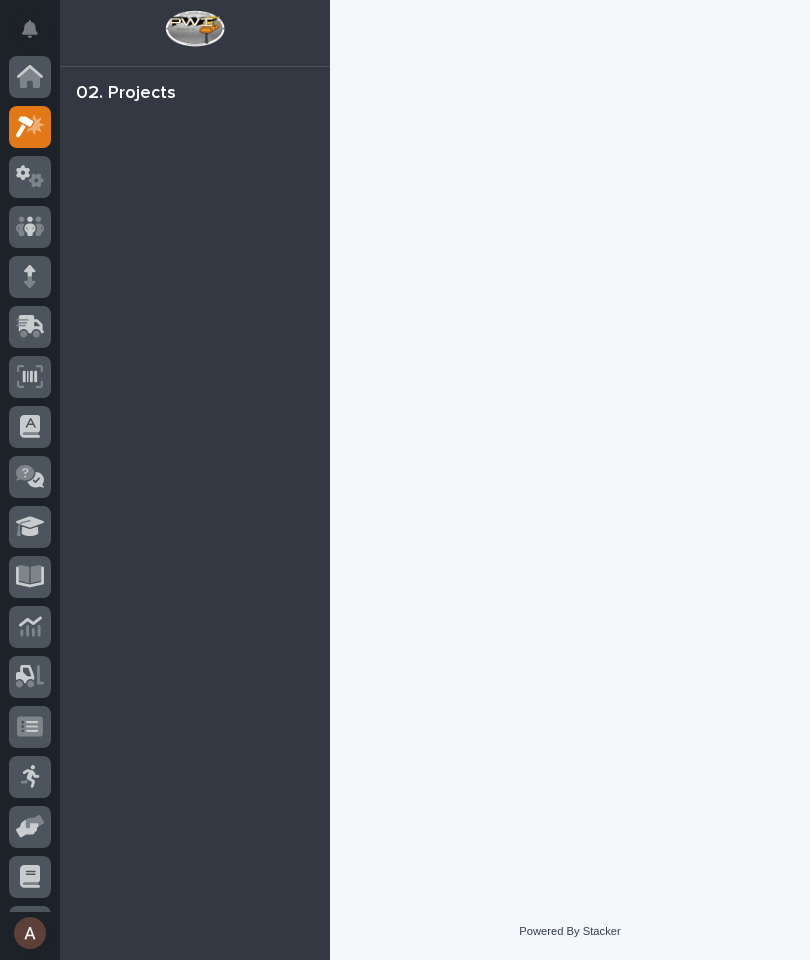 scroll, scrollTop: 0, scrollLeft: 0, axis: both 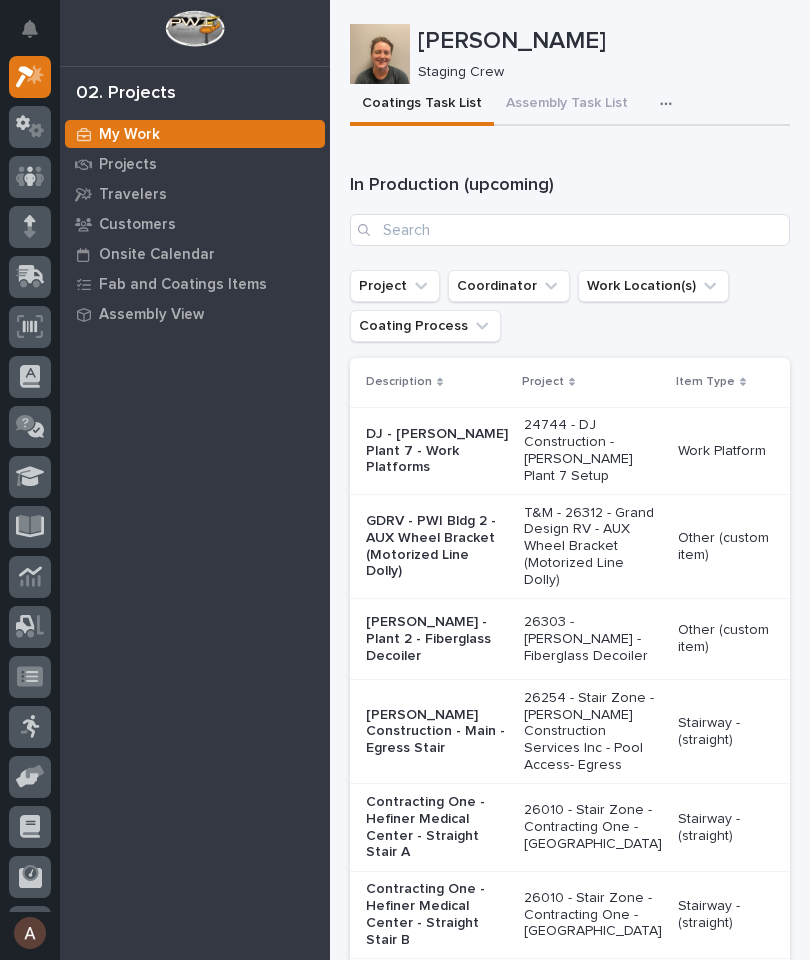 click on "My Work" at bounding box center (195, 134) 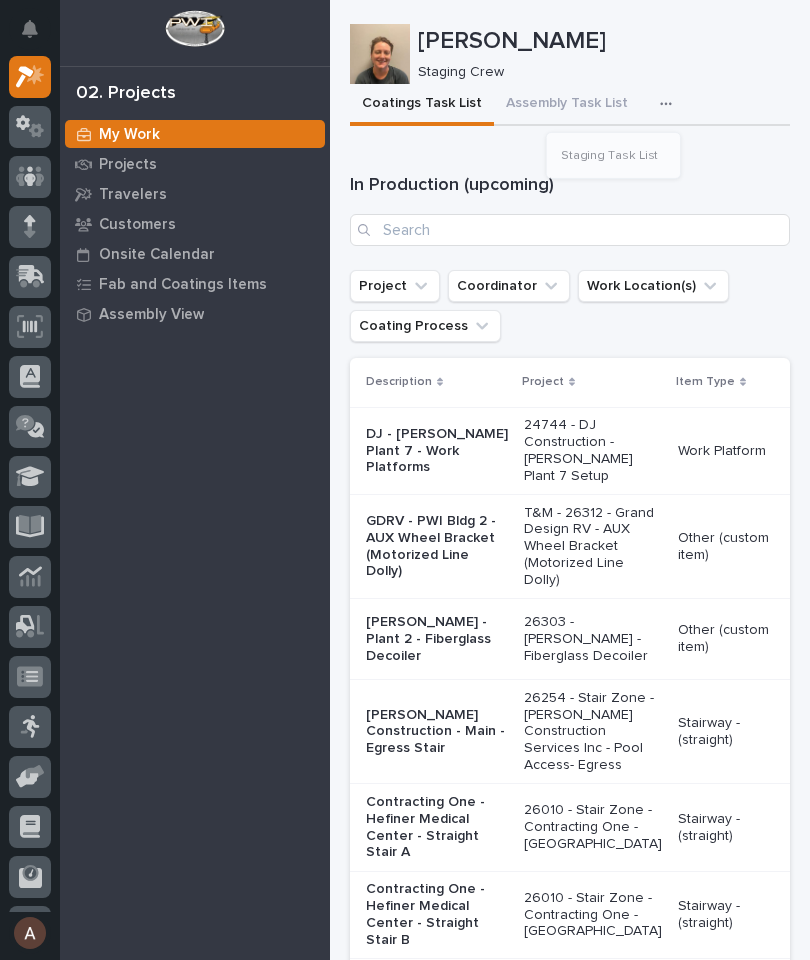 click on "Loading... Saving… In Production (upcoming) Project Coordinator Work Location(s) Coating Process Description Project Item Type Item QTY Paint Instructions Deadline VIP Hardware Status DJ - [PERSON_NAME] Plant 7 - Work Platforms 24744 - DJ Construction - [PERSON_NAME] Plant 7 Setup Work Platform 12 12   Paint [PERSON_NAME] Red* (custom)  Paint [PERSON_NAME] Red* (custom)    ⏰ Deliver by [DATE] ⏰ Deliver by [DATE]   + 0 This file cannot be opened Download File - 🎨 To Paint → Generate VIP 🔩 Hardware GDRV - PWI Bldg 2 - AUX Wheel Bracket (Motorized Line Dolly) T&M - 26312 - Grand Design RV - AUX Wheel Bracket (Motorized Line Dolly) Other (custom item) 25 25   Paint Orange Paint Orange   ⏰ Ship by [DATE] ⏰ Ship by [DATE]   + 0 This file cannot be opened Download File Not Pulled 🎨 To Paint → Generate VIP 🔩 Hardware [PERSON_NAME] - Plant 2 - Fiberglass Decoiler 26303 - [PERSON_NAME] - Fiberglass Decoiler  Other (custom item) 1 1   Paint Black and  Paint [PERSON_NAME] Red* (custom)    ⏰ Deliver by [DATE]   + 0" at bounding box center (570, 1261) 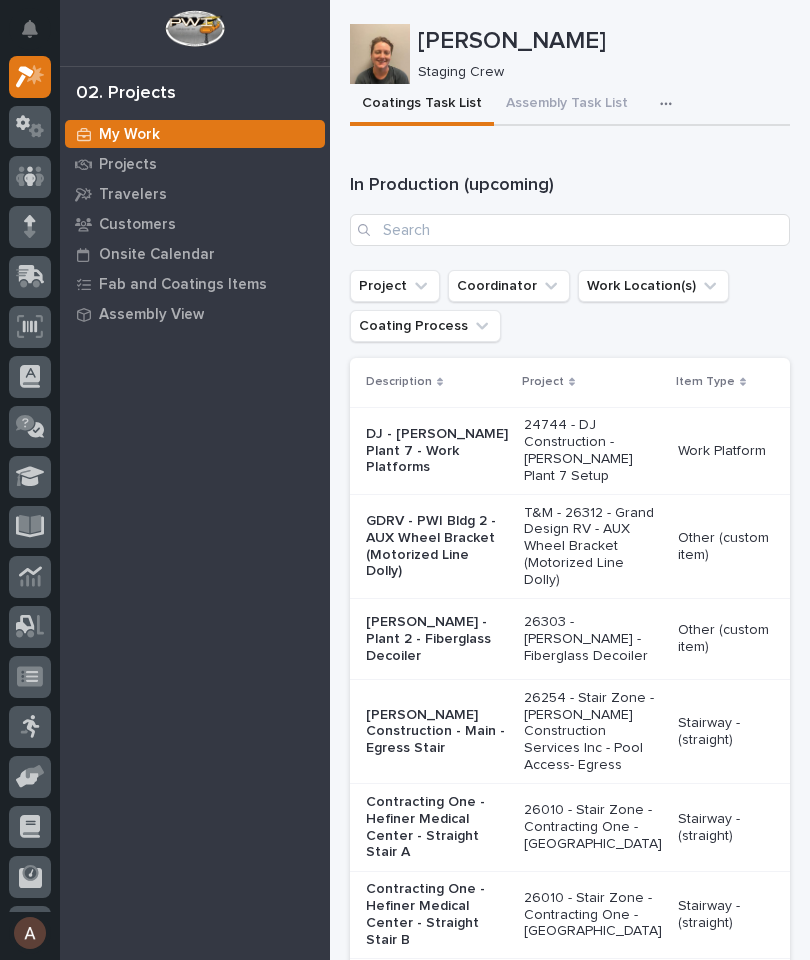 click at bounding box center [670, 104] 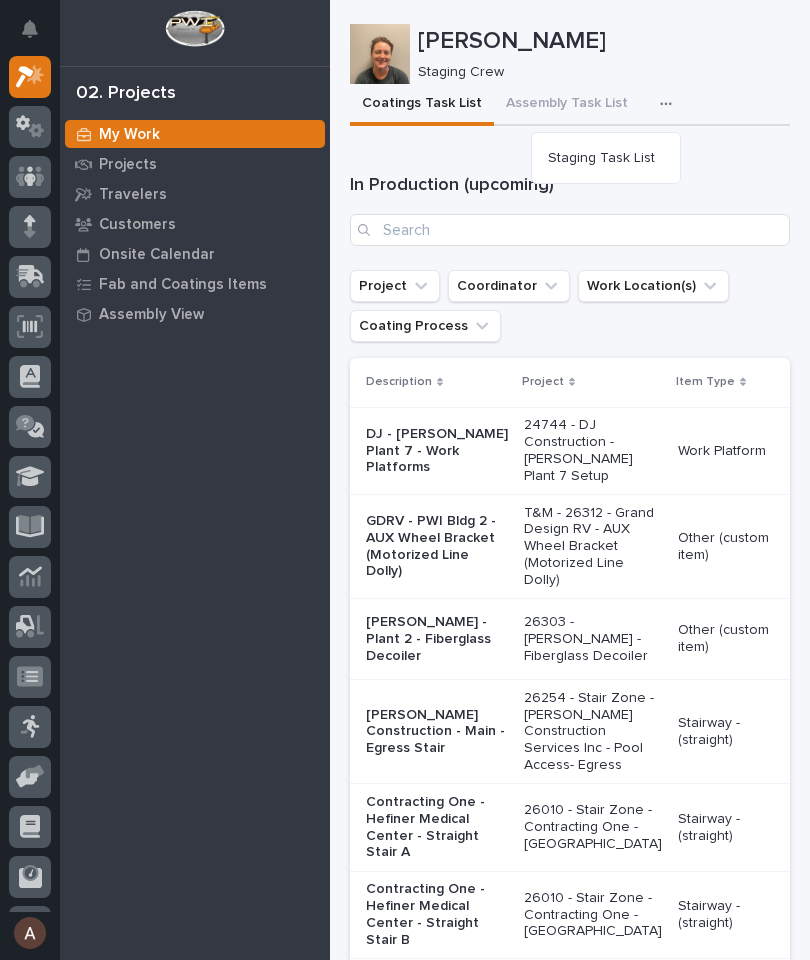 click on "Staging Task List" at bounding box center (601, 158) 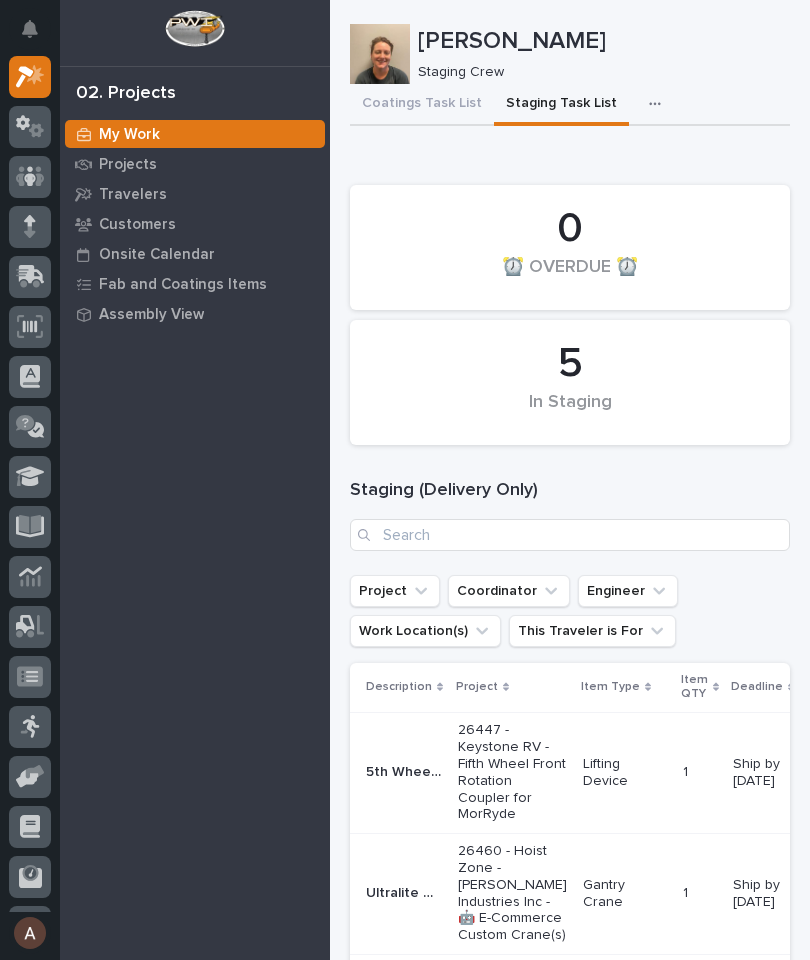 click at bounding box center [659, 104] 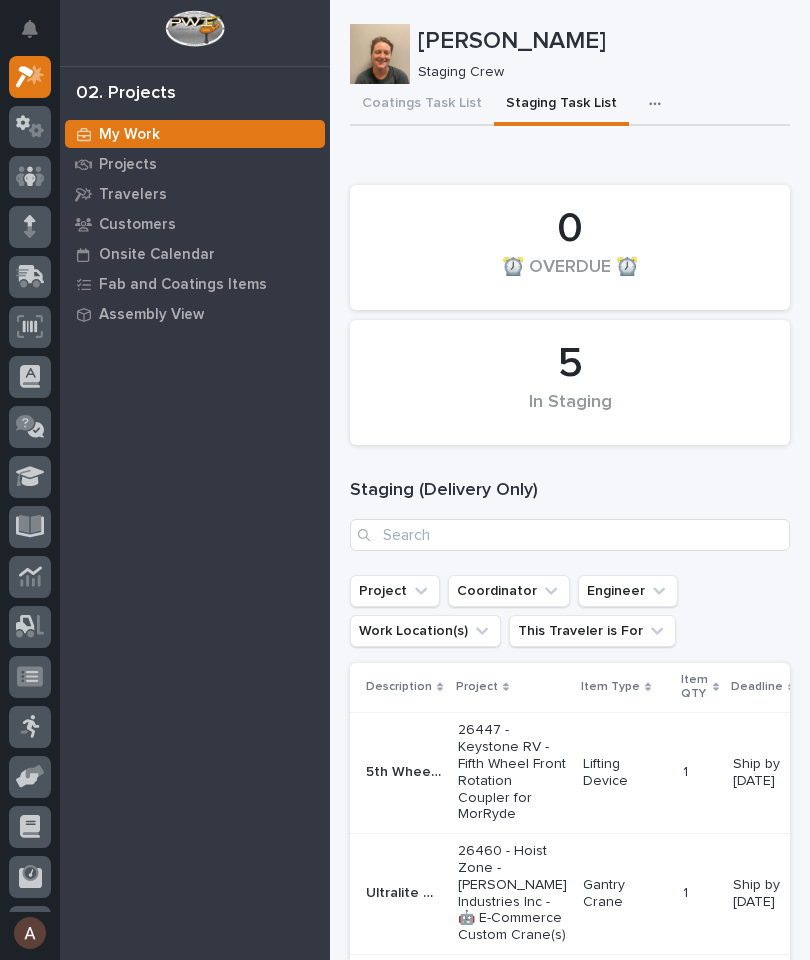 click on "Loading... Saving… 0 ⏰ OVERDUE ⏰ 5 In Staging Staging (Delivery Only) Project Coordinator Engineer Work Location(s) This Traveler is For Description Project Item Type Item QTY Deadline Shipping/Loading List(s) VIP Print Hardware Status 5th Wheel Front Rotation Coupler - MorRyde 5th Wheel Front Rotation Coupler - MorRyde   26447 - Keystone RV - Fifth Wheel Front Rotation Coupler for MorRyde Lifting Device 1 1   Ship by [DATE] + 0 This file cannot be opened Download File + 0 This file cannot be opened Download File Not Pulled 📦 Ready to Ship → 📦 Shipped ✏️ Schedule 🔩 Hardware Ultralite Gantry Crane - HZ43623 Ultralite Gantry Crane - HZ43623   26460 - Hoist Zone - [PERSON_NAME] Industries Inc - 🤖 E-Commerce Custom Crane(s) Gantry Crane 1 1   Ship by [DATE] + 0 This file cannot be opened Download File + 0 This file cannot be opened Download File Printed 📦 Ready to Ship → 📦 Shipped ✏️ Schedule 🔩 Hardware Stair 2 Stair 2   Stairway - (straight) 1 1   Ship by [DATE] + 0 + 0" at bounding box center (570, 760) 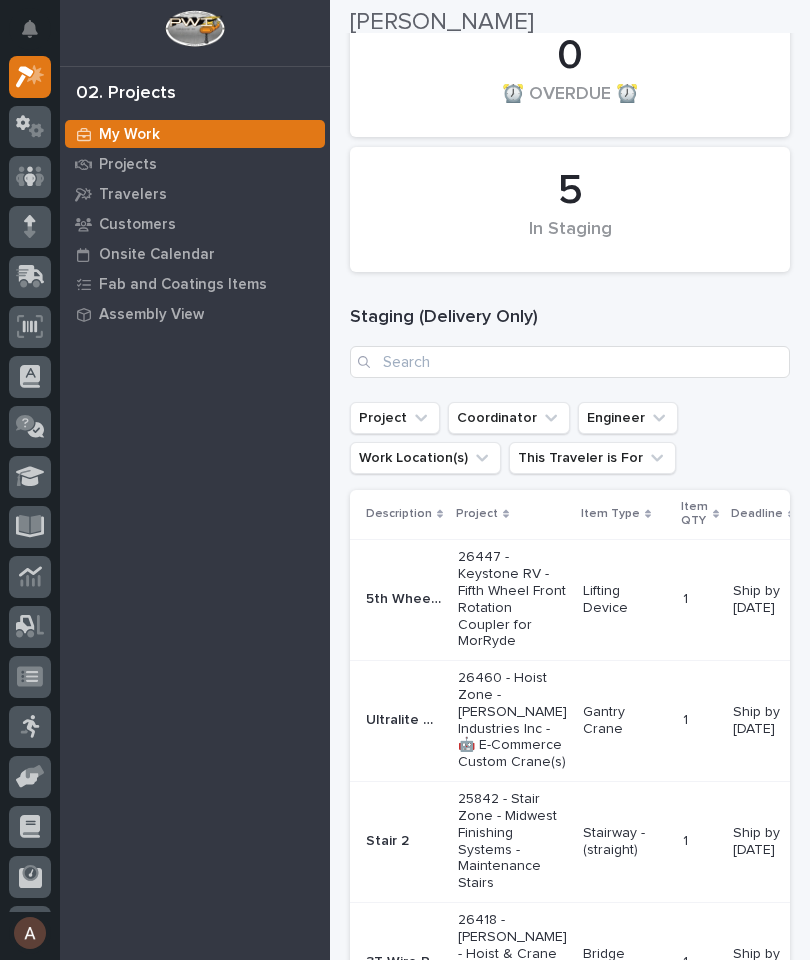 scroll, scrollTop: 183, scrollLeft: 0, axis: vertical 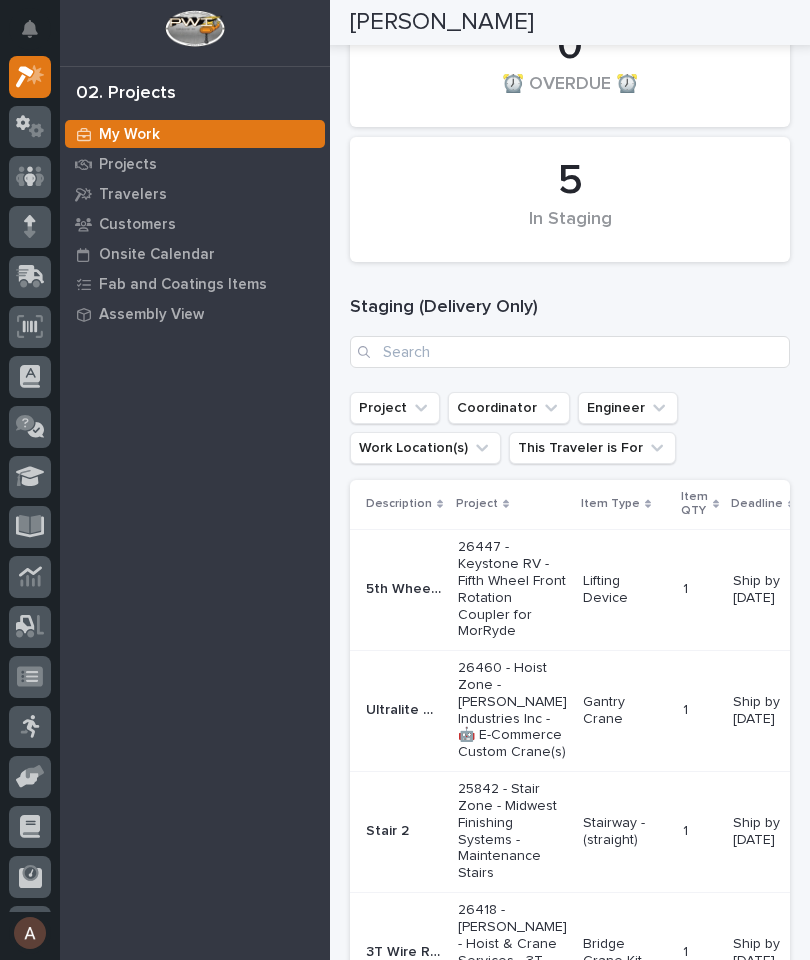 click on "My Work" at bounding box center (129, 135) 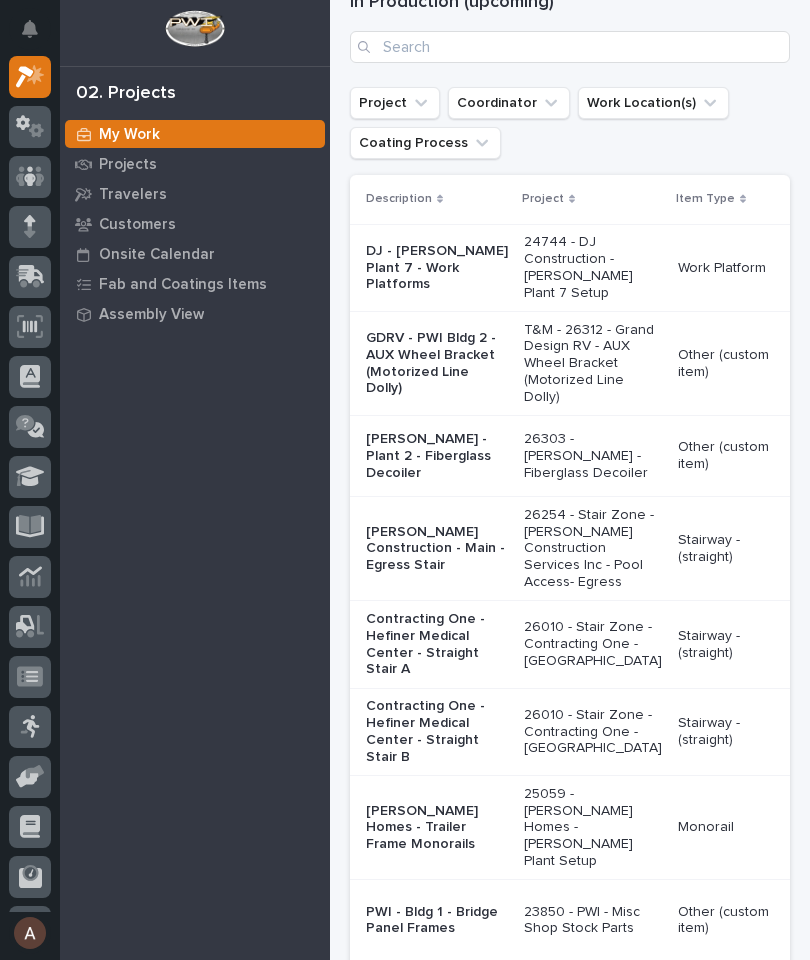 scroll, scrollTop: 0, scrollLeft: 0, axis: both 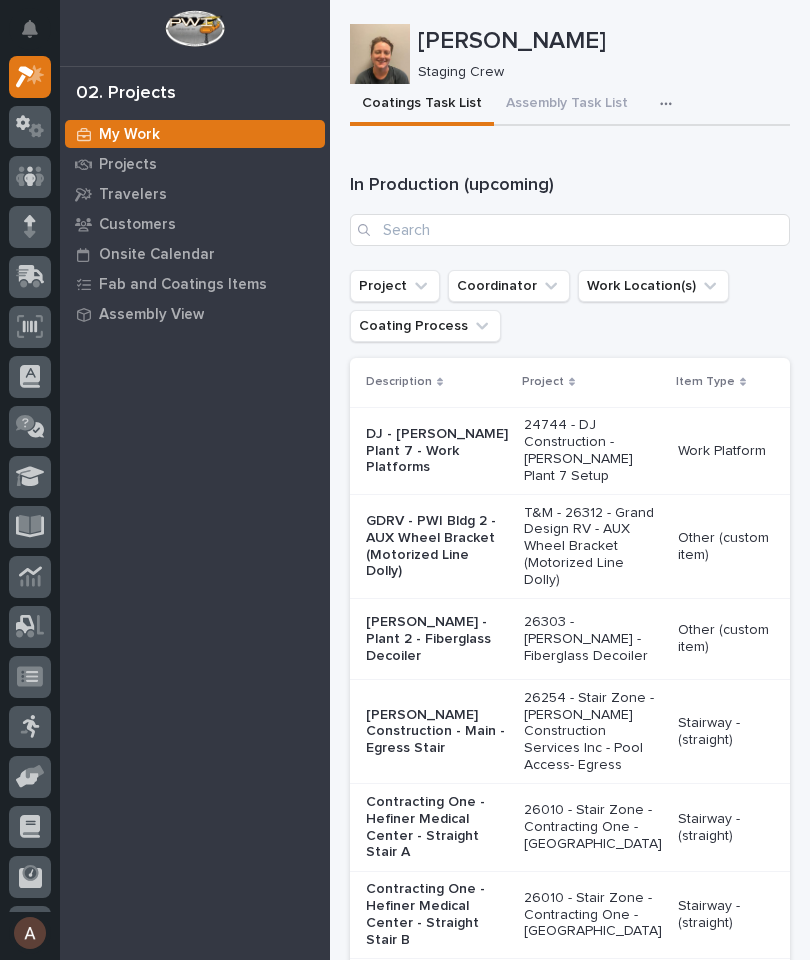 click 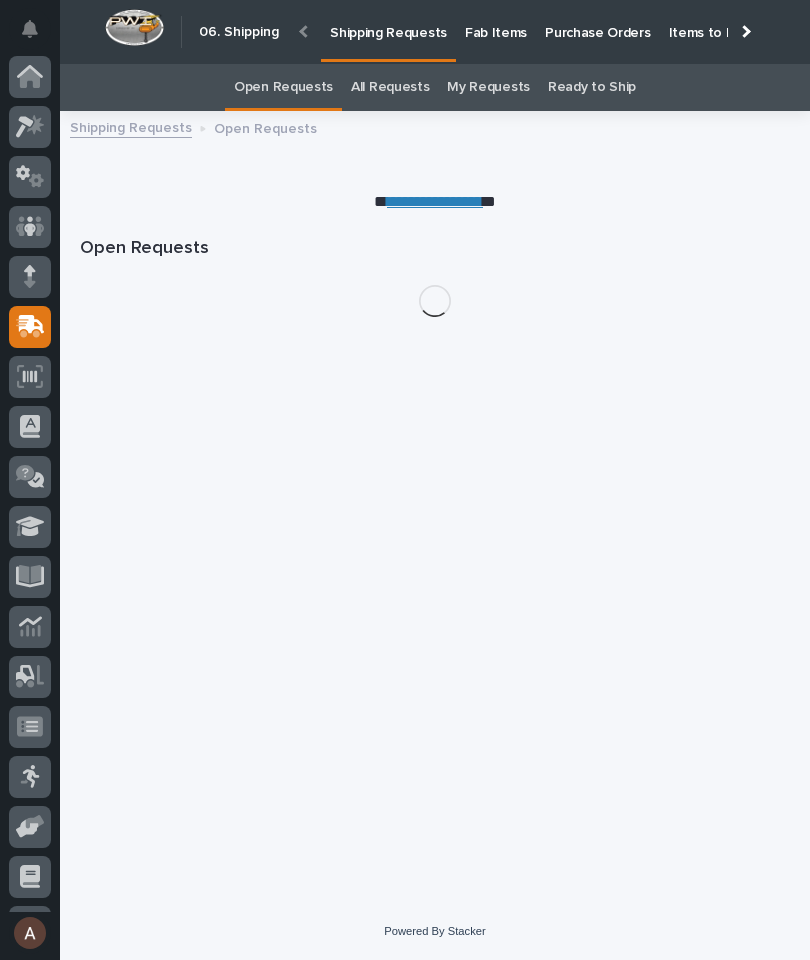 scroll, scrollTop: 94, scrollLeft: 0, axis: vertical 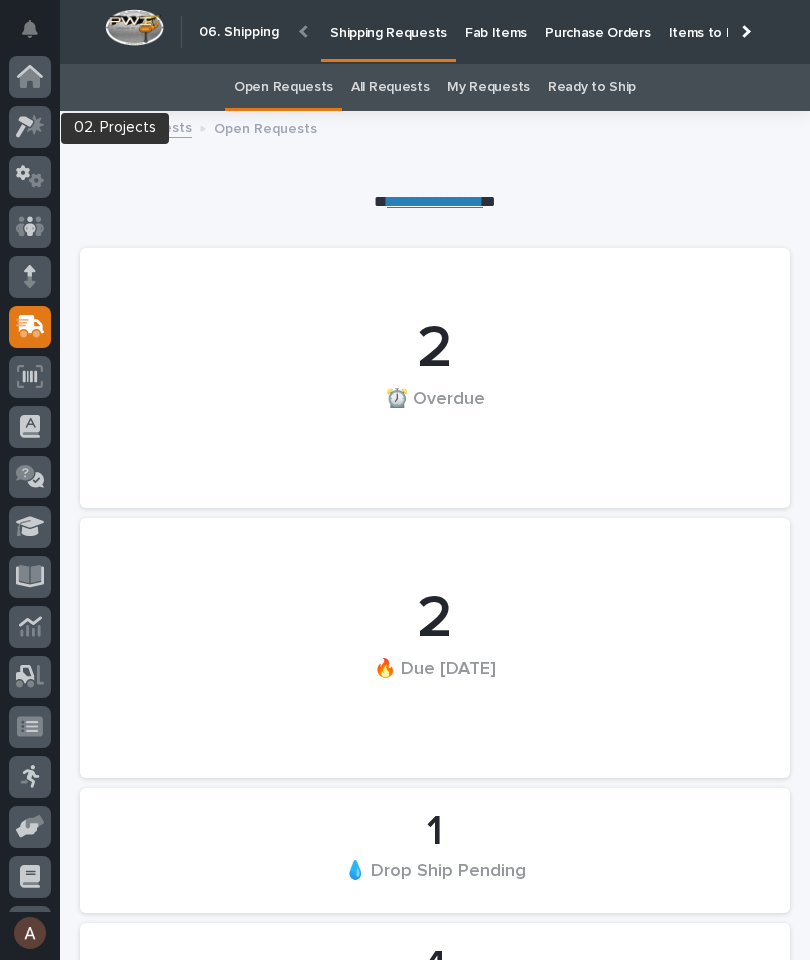 click 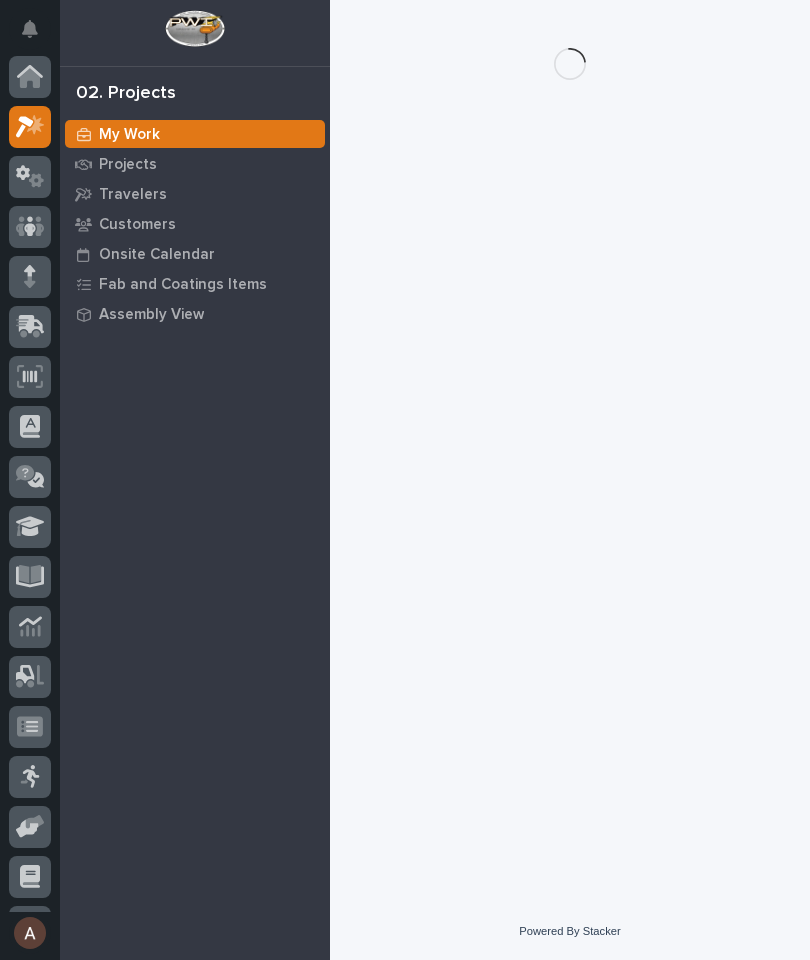 scroll, scrollTop: 50, scrollLeft: 0, axis: vertical 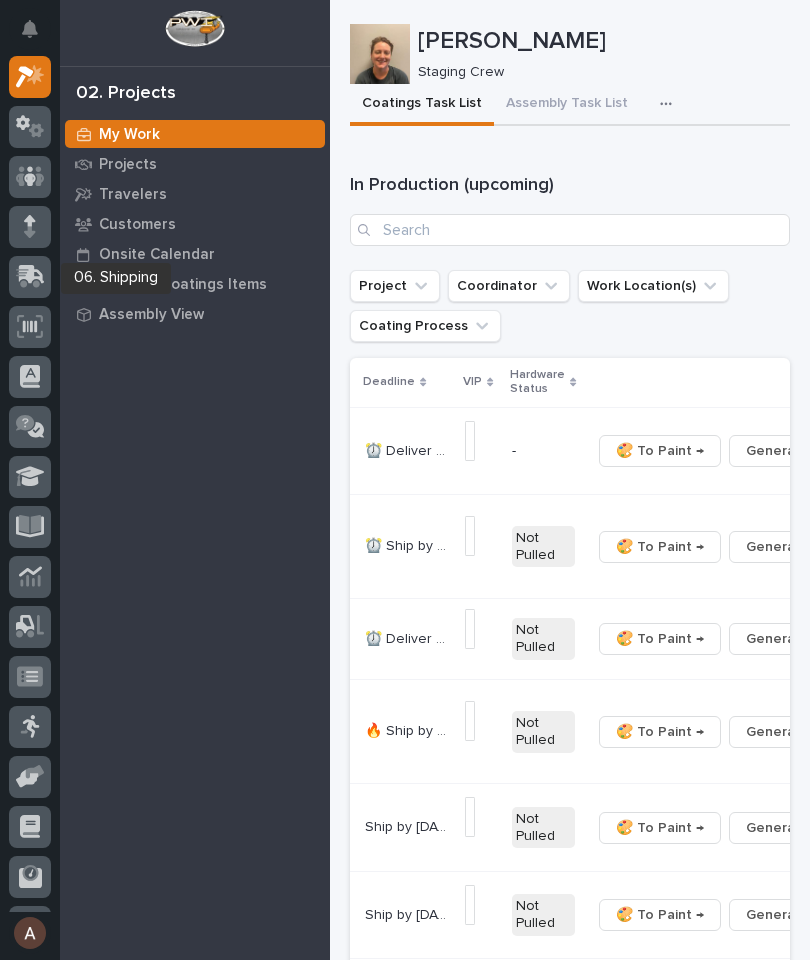 click 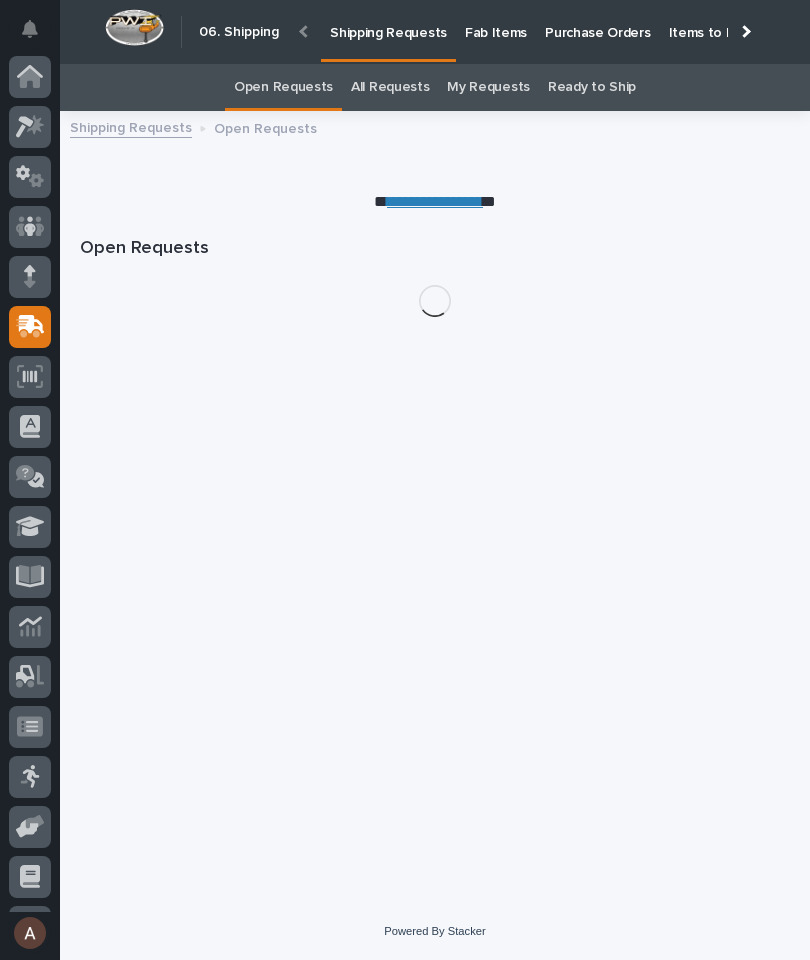 scroll, scrollTop: 94, scrollLeft: 0, axis: vertical 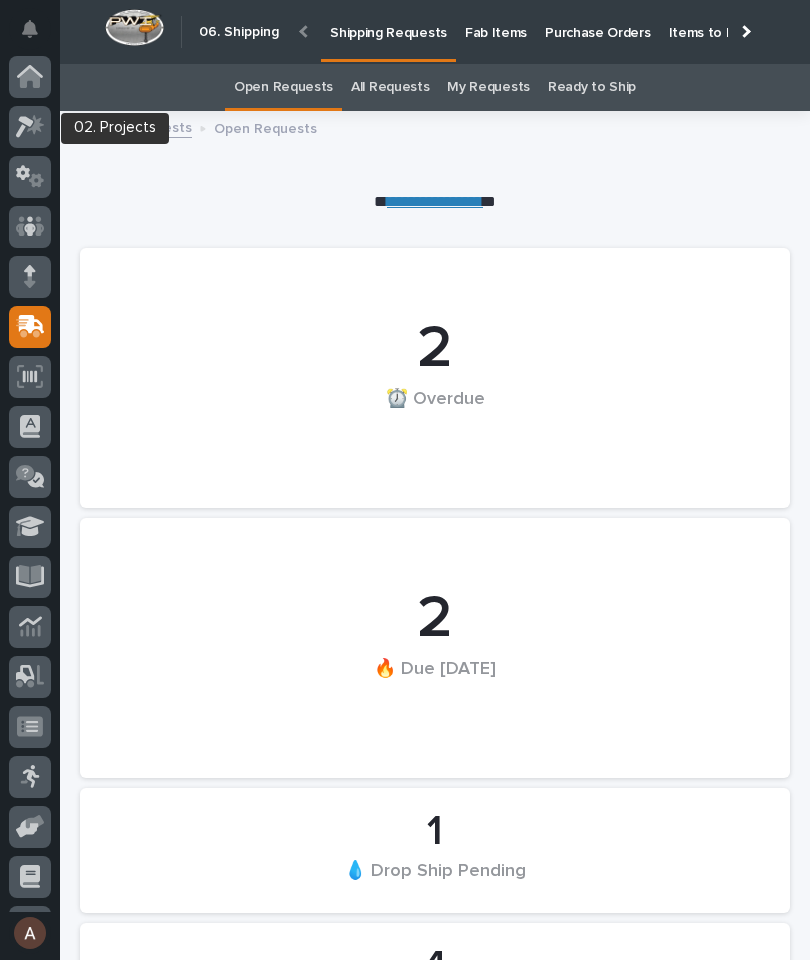 click 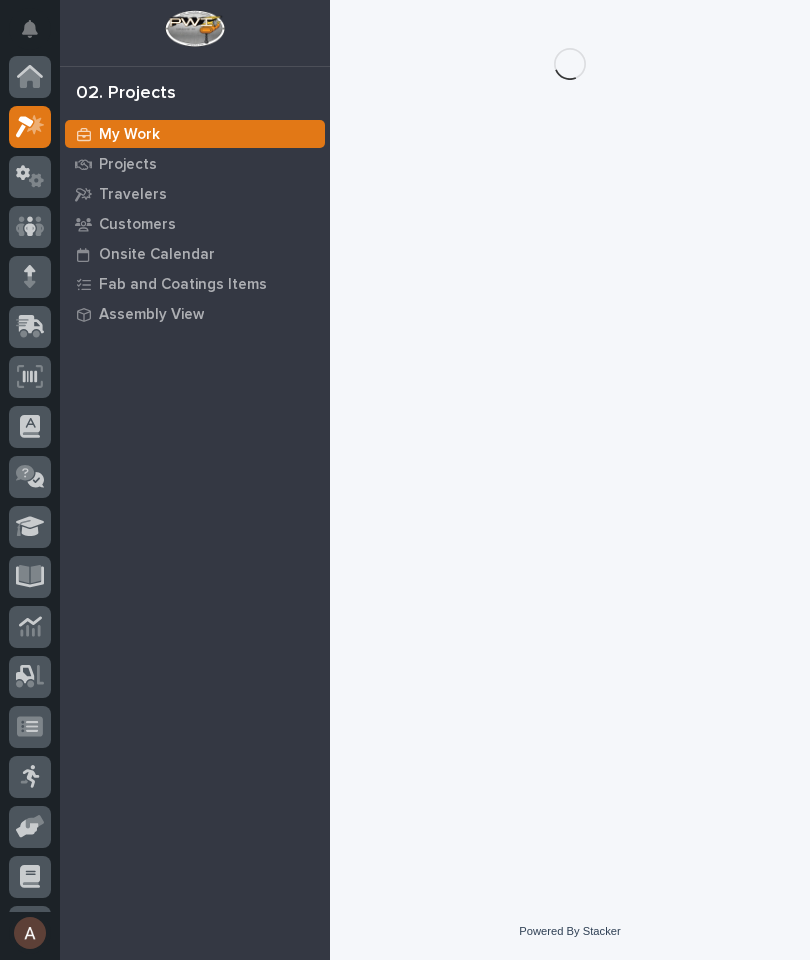 scroll, scrollTop: 50, scrollLeft: 0, axis: vertical 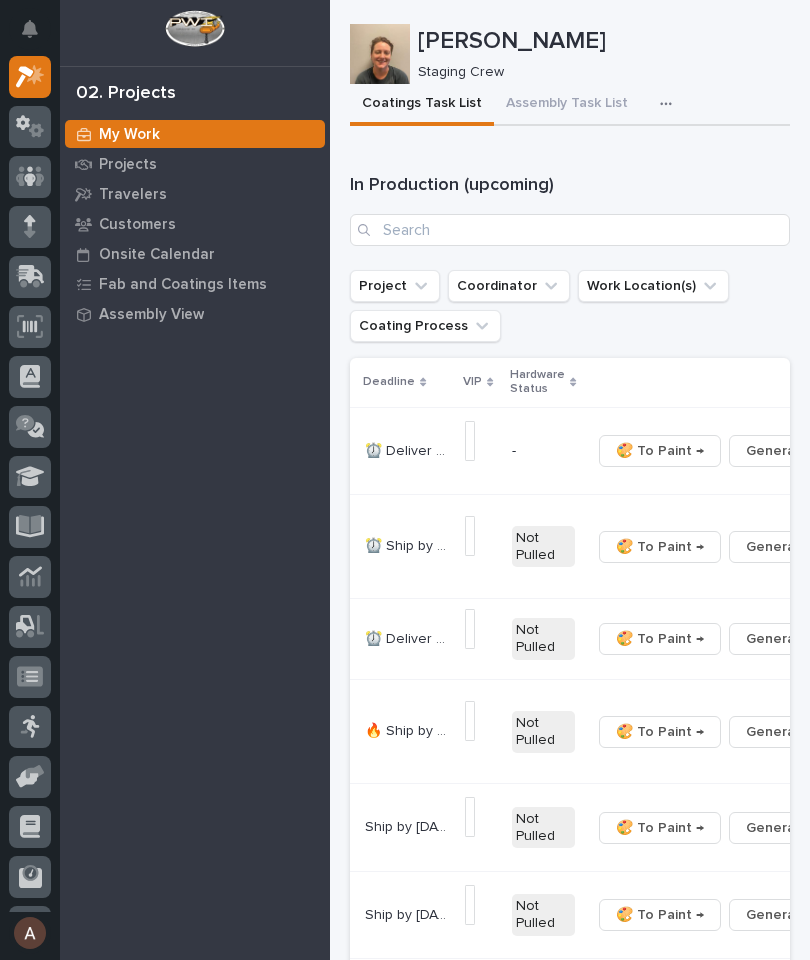 click 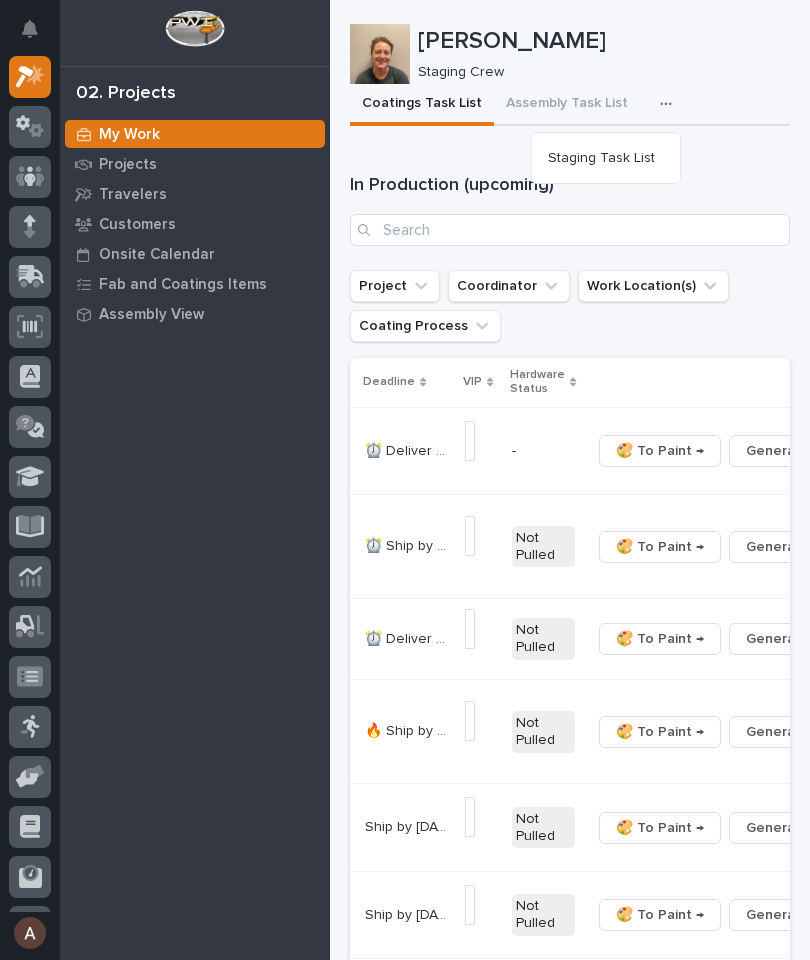 click on "Staging Task List" at bounding box center [601, 158] 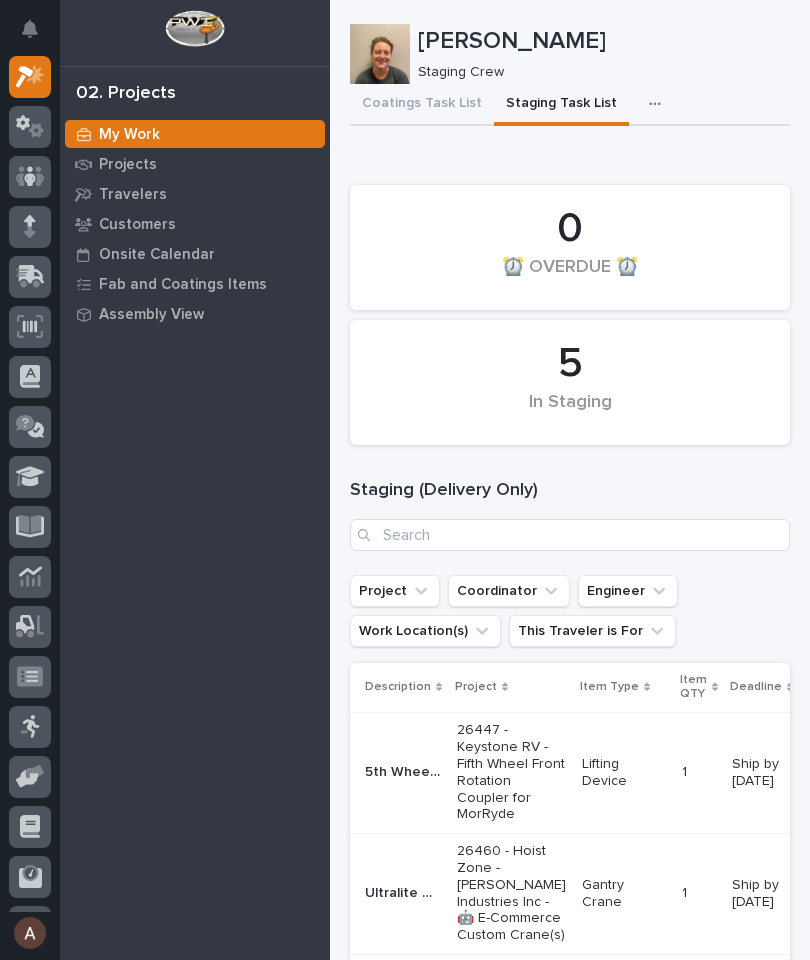 scroll, scrollTop: 0, scrollLeft: 2, axis: horizontal 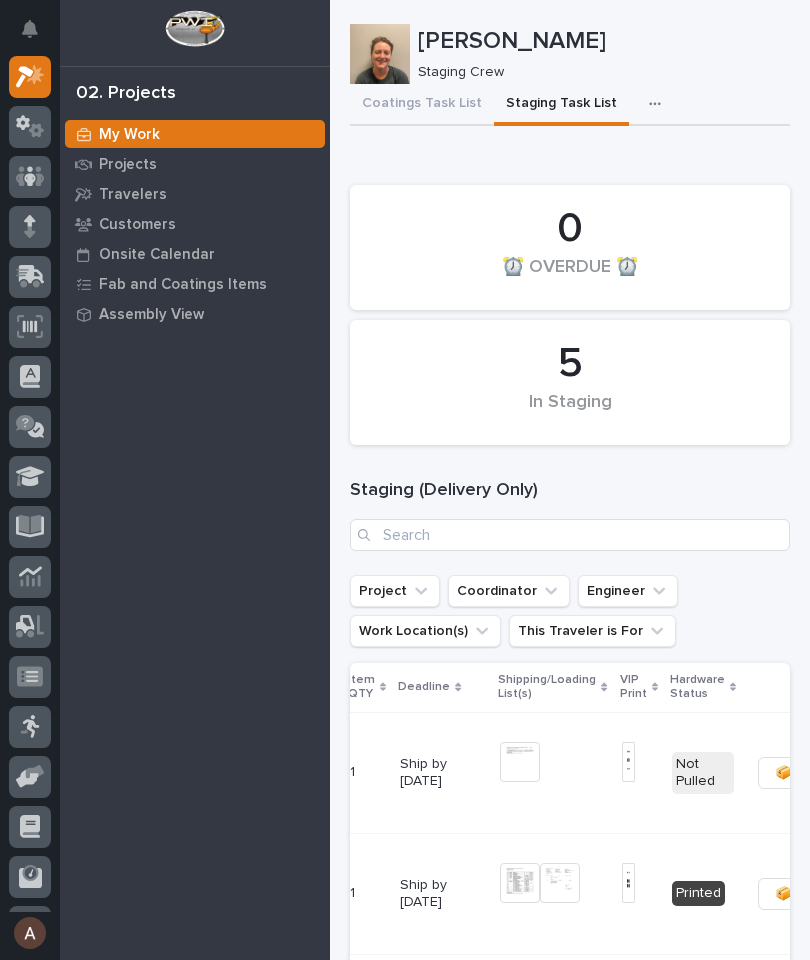 click on "Travelers" at bounding box center (133, 195) 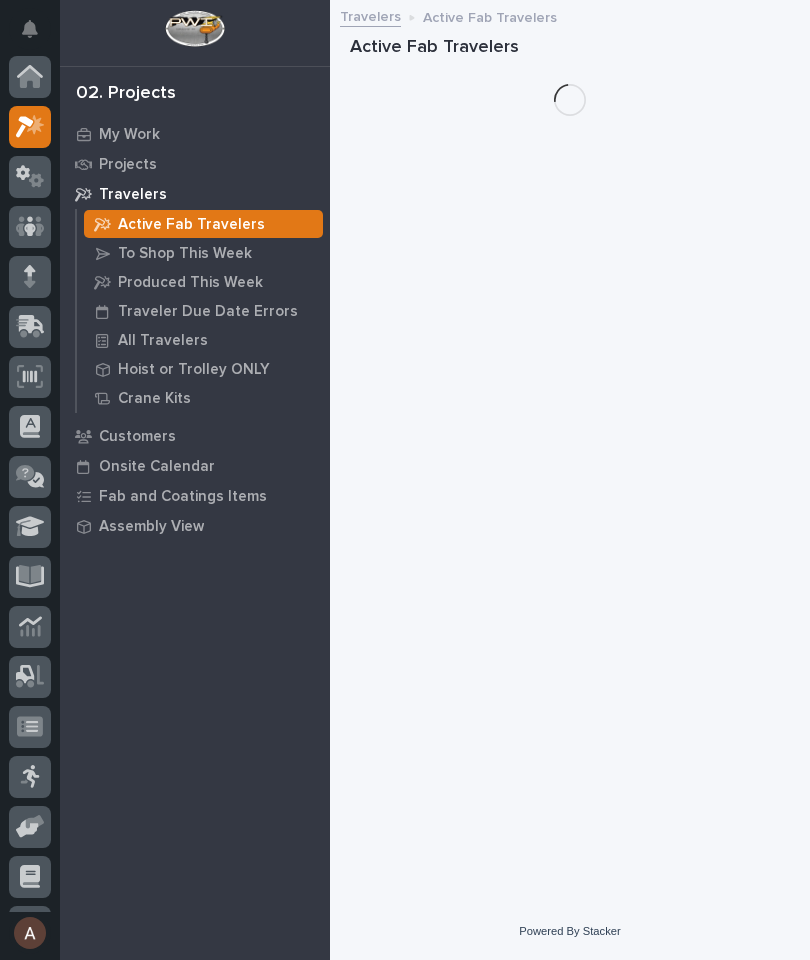 scroll, scrollTop: 50, scrollLeft: 0, axis: vertical 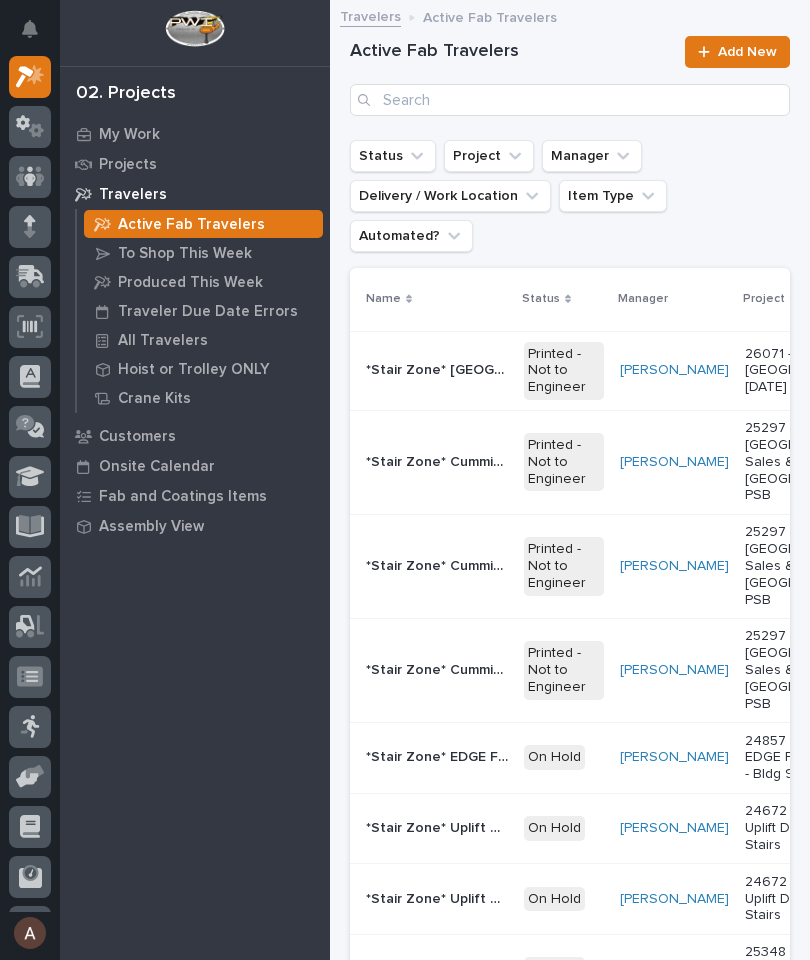 click on "All Travelers" at bounding box center [163, 341] 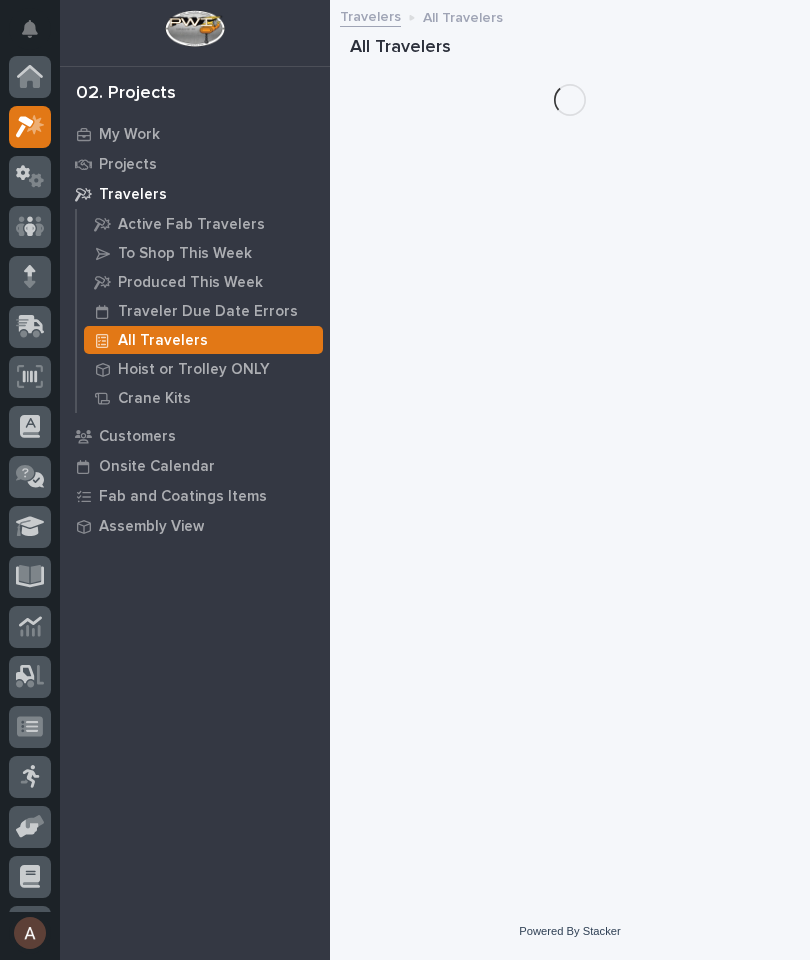 scroll, scrollTop: 50, scrollLeft: 0, axis: vertical 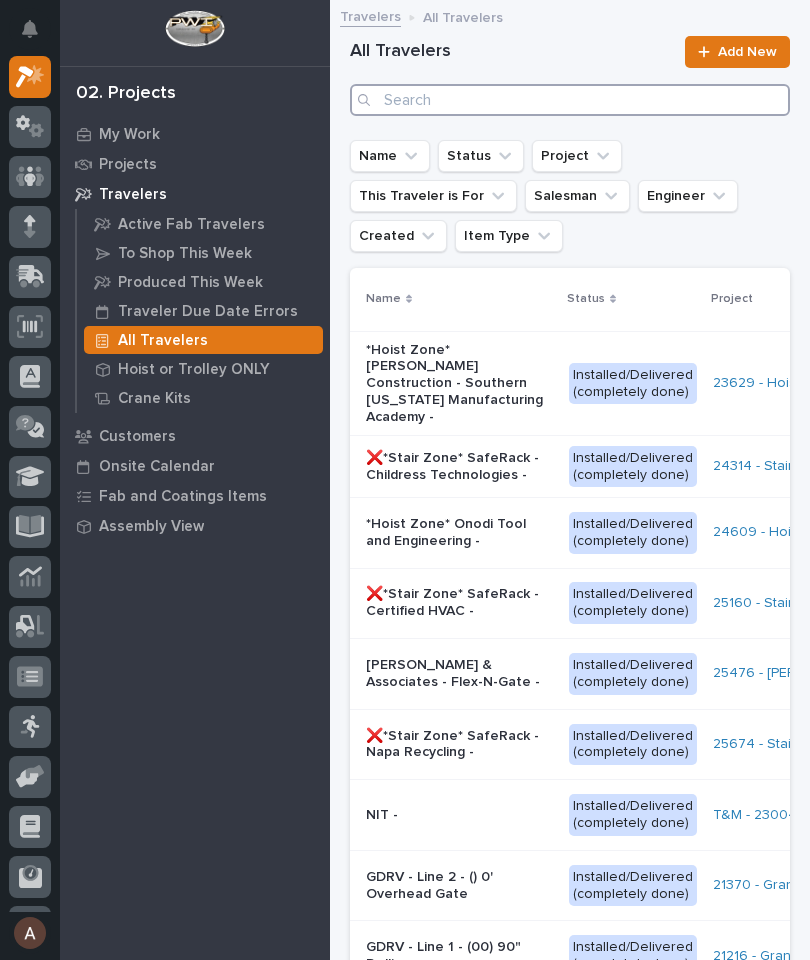 click at bounding box center (570, 100) 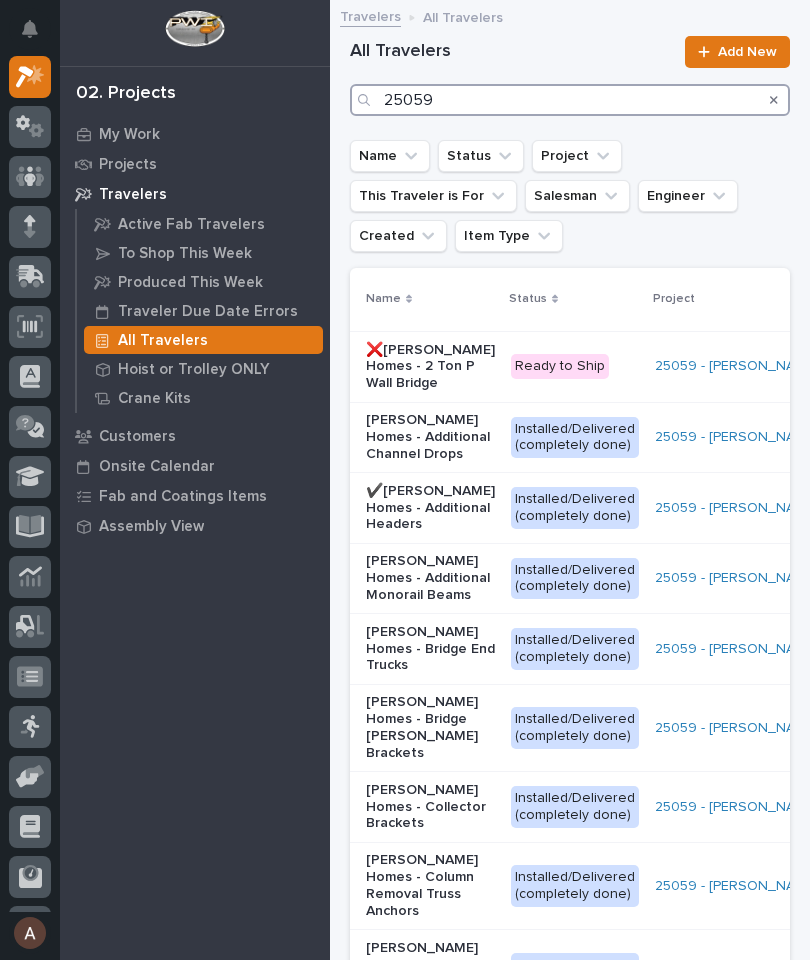 type on "25059" 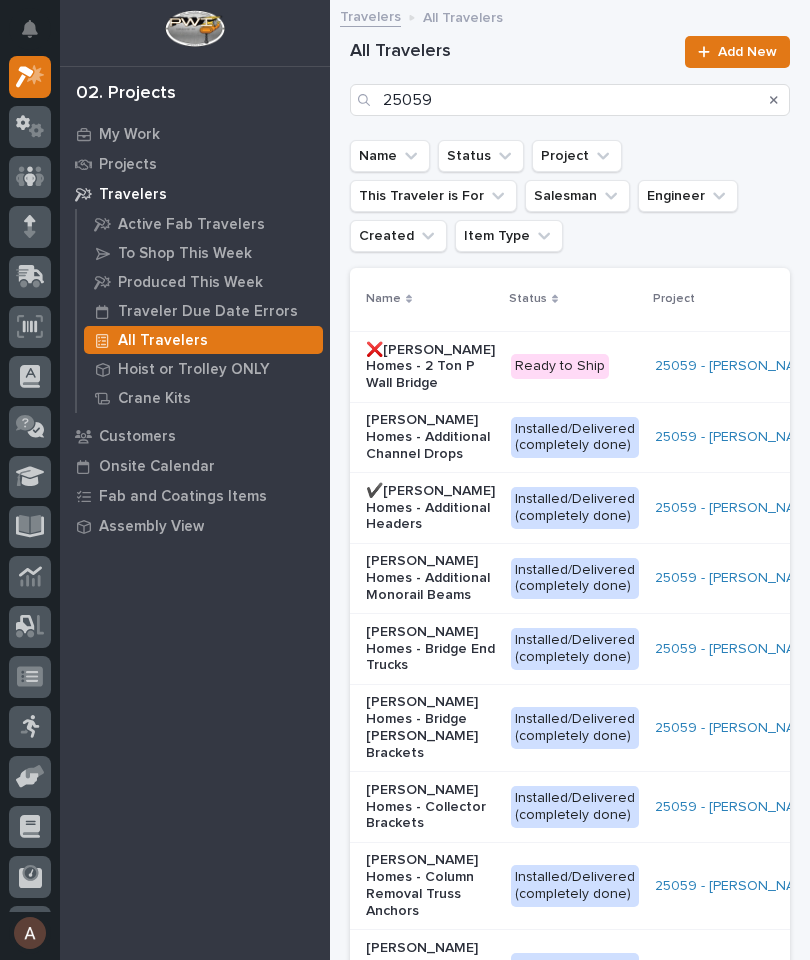click on "My Work Projects Travelers Active Fab Travelers To Shop This Week Produced This Week Traveler Due Date Errors All Travelers Hoist or Trolley ONLY Crane Kits Customers Onsite Calendar Fab and Coatings Items Assembly View" at bounding box center [195, 539] 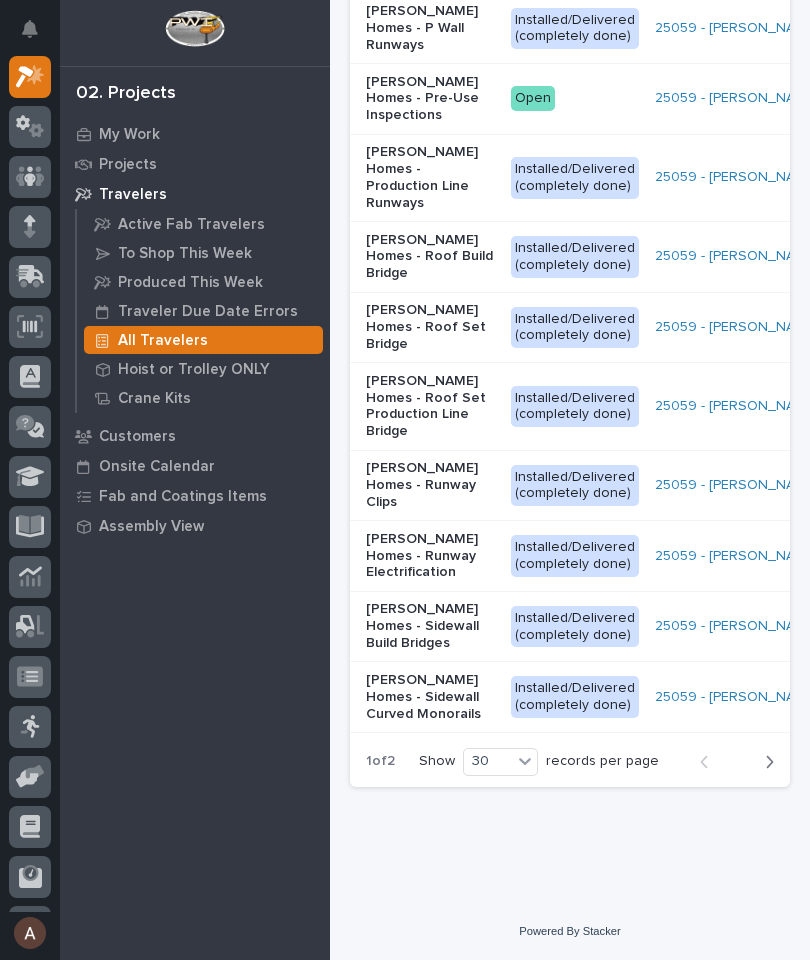 scroll, scrollTop: 2132, scrollLeft: 0, axis: vertical 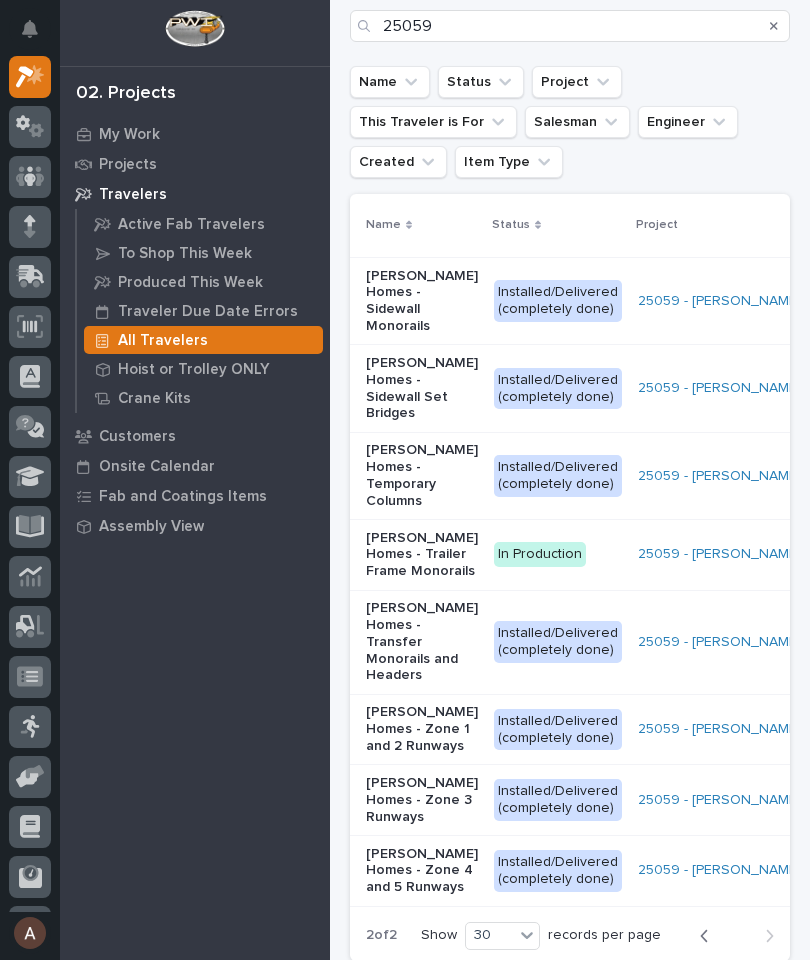 click on "[PERSON_NAME] Homes - Trailer Frame Monorails" at bounding box center [422, 555] 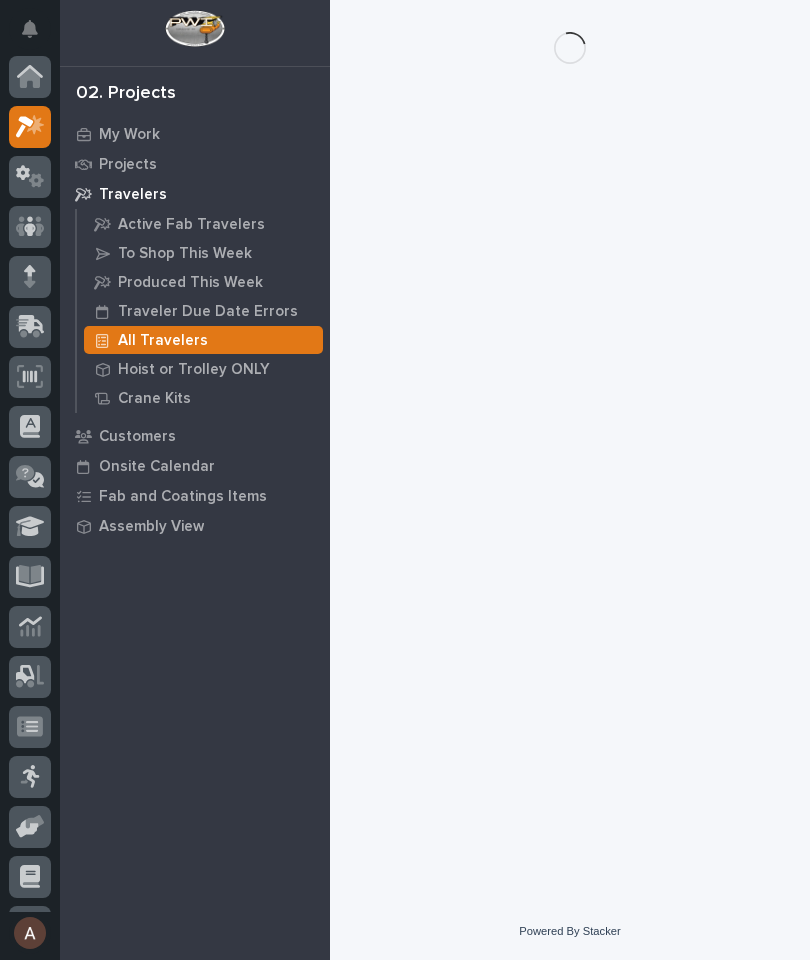 scroll, scrollTop: 0, scrollLeft: 0, axis: both 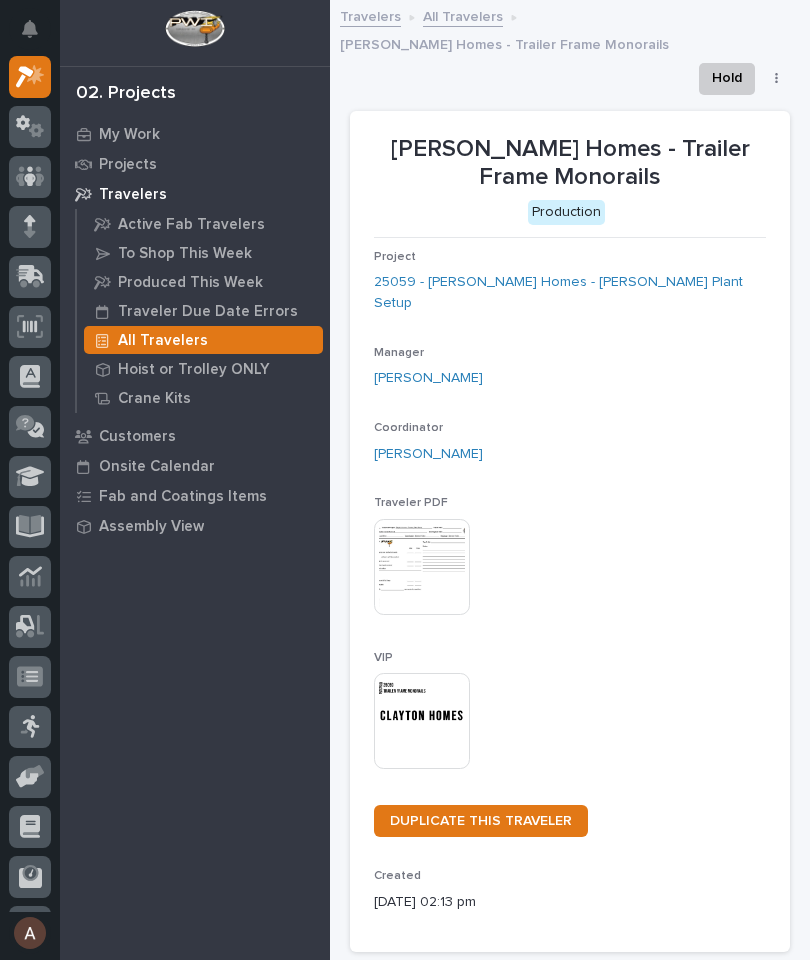click at bounding box center (422, 721) 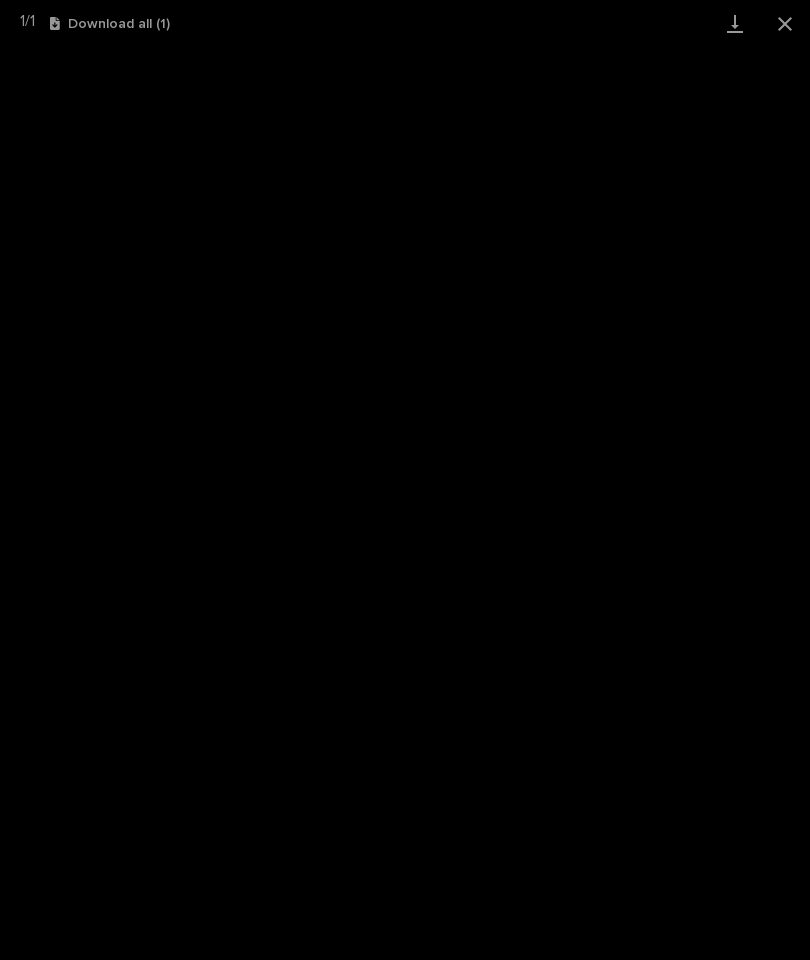 click at bounding box center (735, 23) 